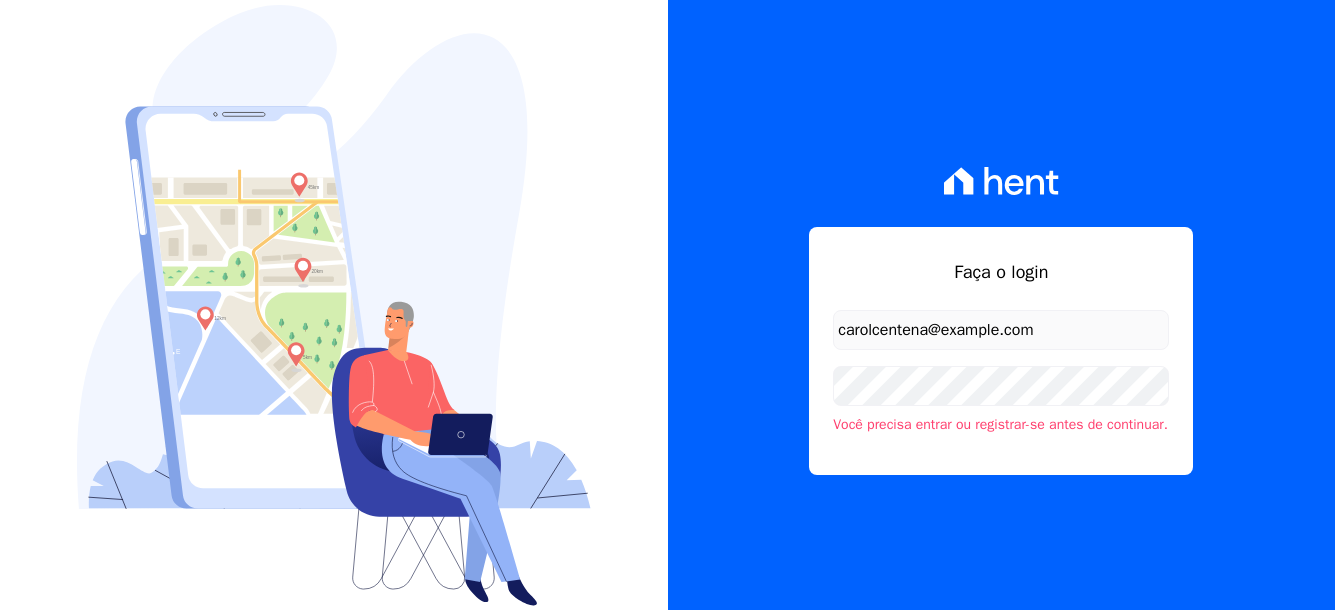 click on "carolcentena@gmail.com" at bounding box center [1001, 330] 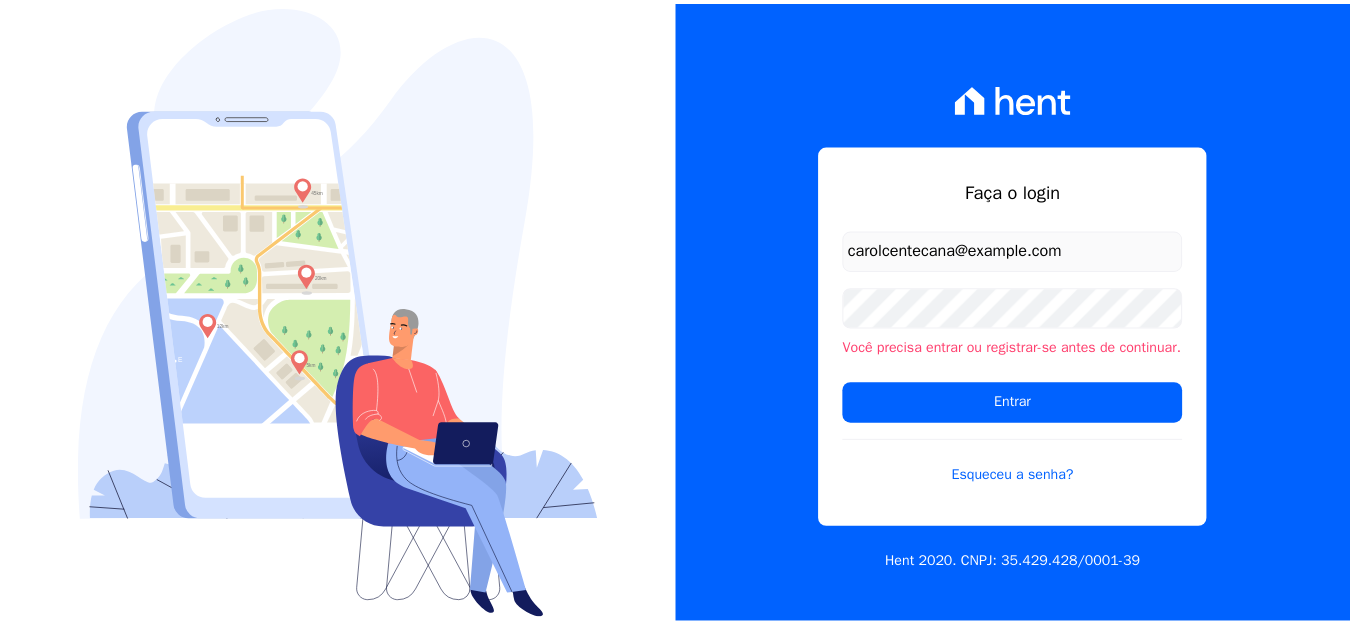 scroll, scrollTop: 0, scrollLeft: 0, axis: both 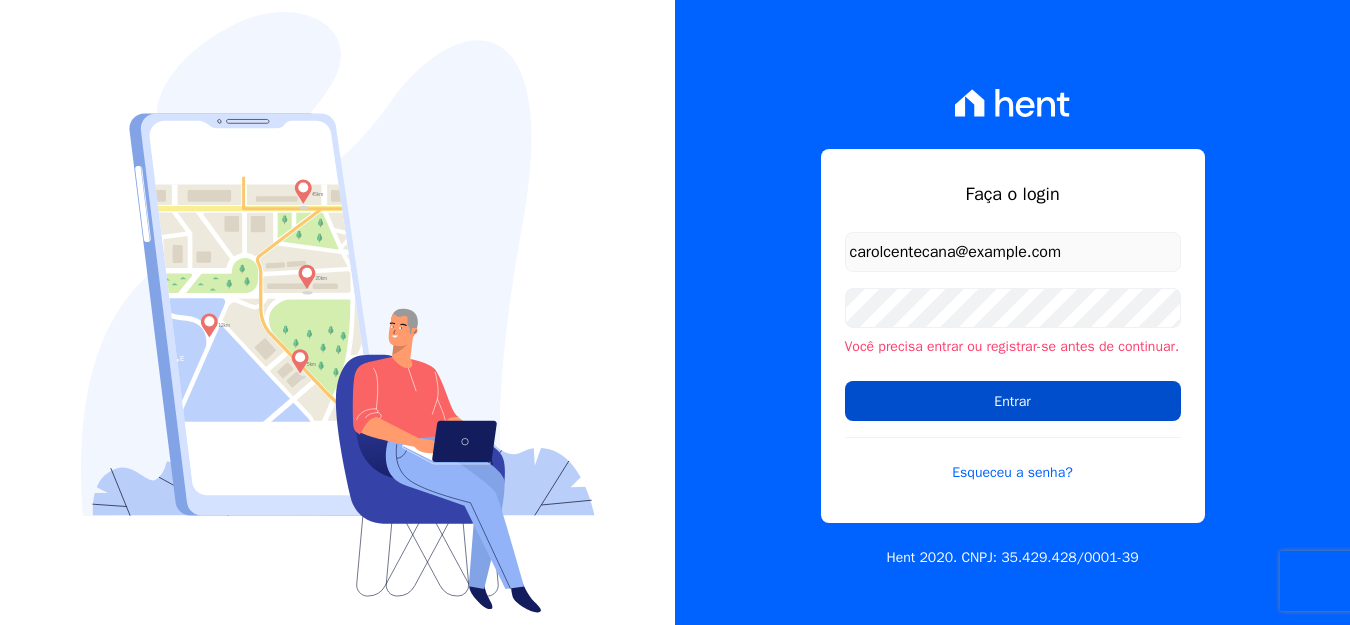 type on "[EMAIL]" 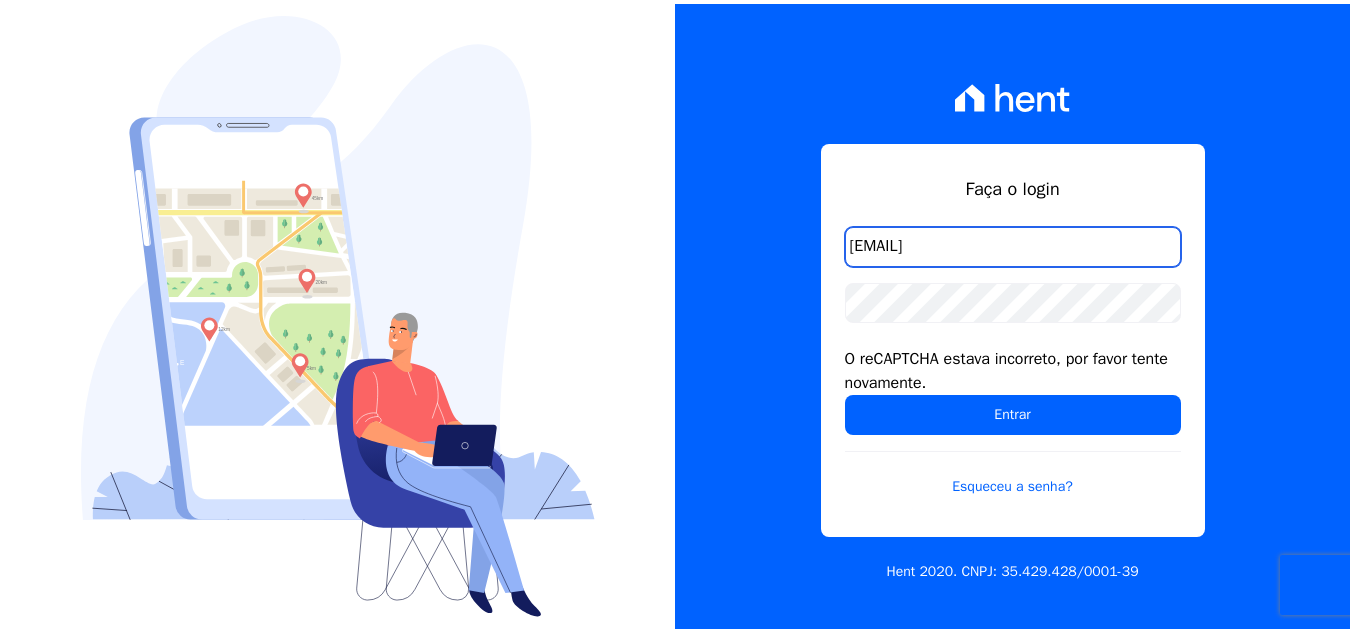 scroll, scrollTop: 0, scrollLeft: 0, axis: both 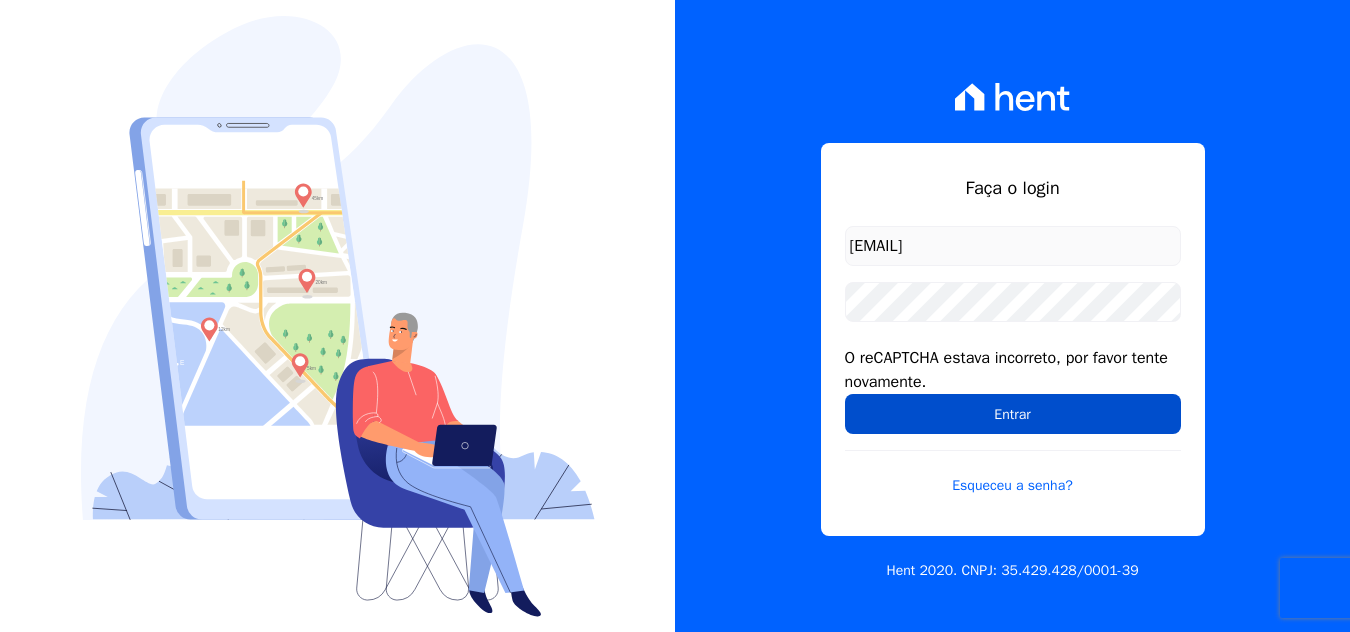 click on "Entrar" at bounding box center (1013, 414) 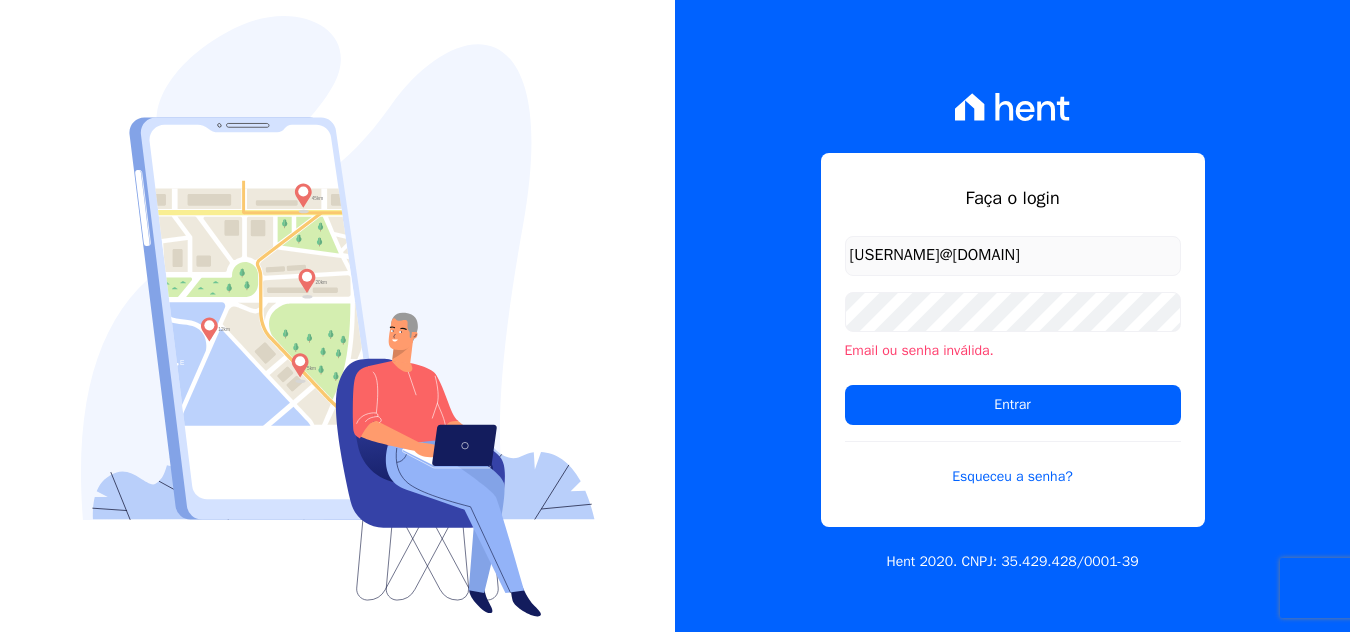 scroll, scrollTop: 0, scrollLeft: 0, axis: both 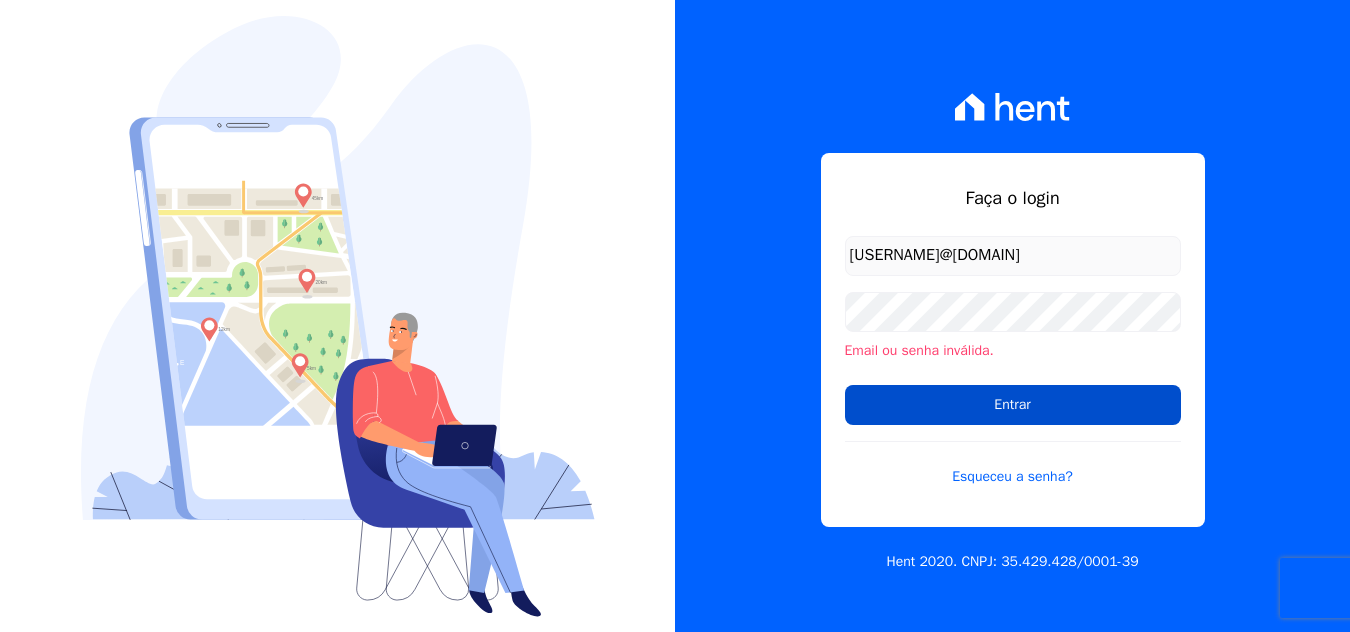 click on "Entrar" at bounding box center [1013, 405] 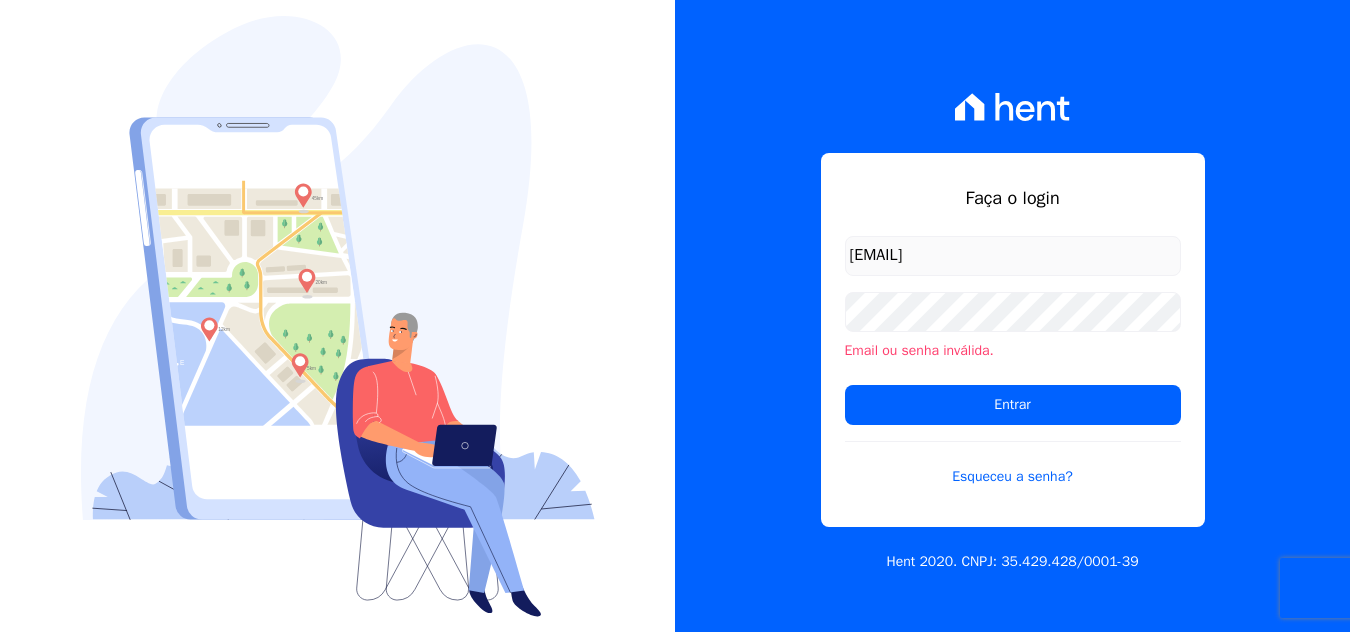 scroll, scrollTop: 0, scrollLeft: 0, axis: both 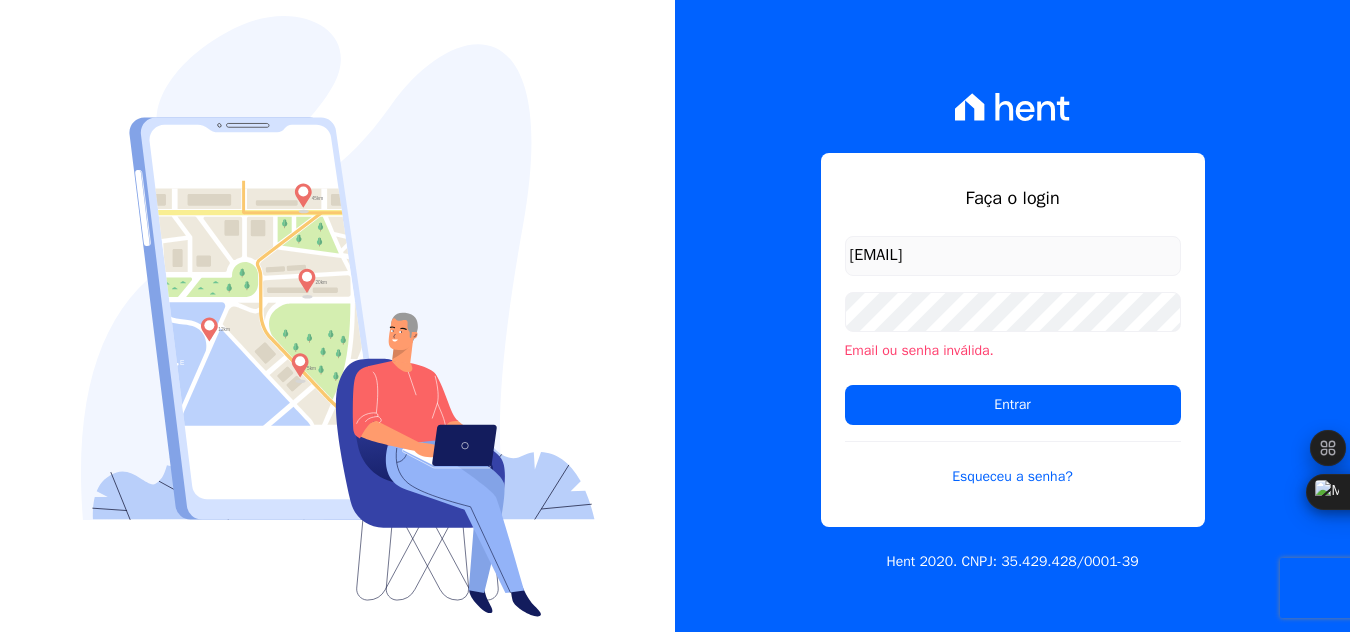 click on "Email ou senha inválida." at bounding box center (1013, 350) 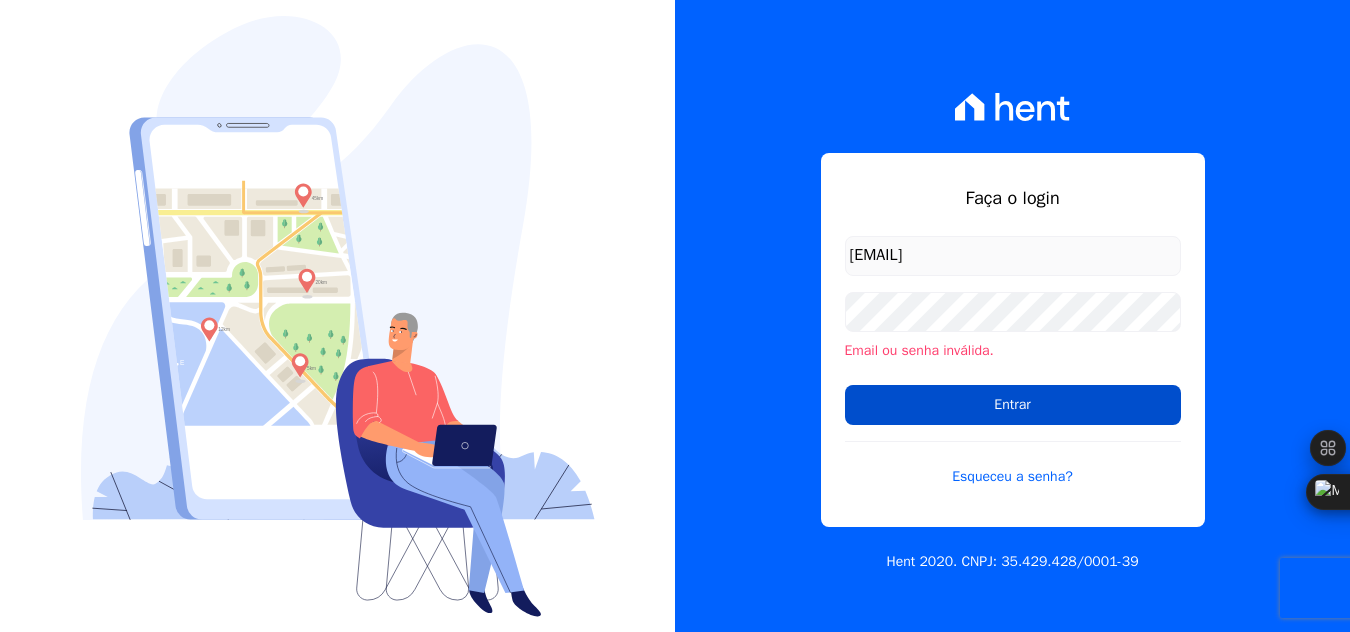 click on "Entrar" at bounding box center (1013, 405) 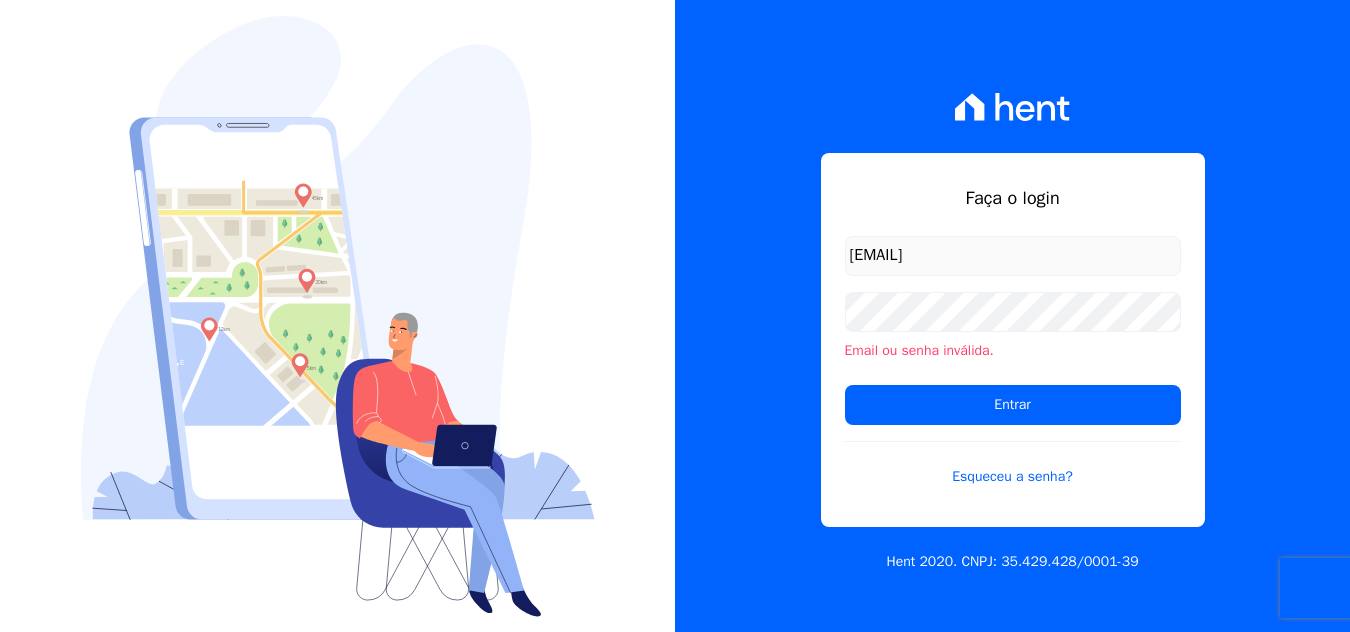 scroll, scrollTop: 0, scrollLeft: 0, axis: both 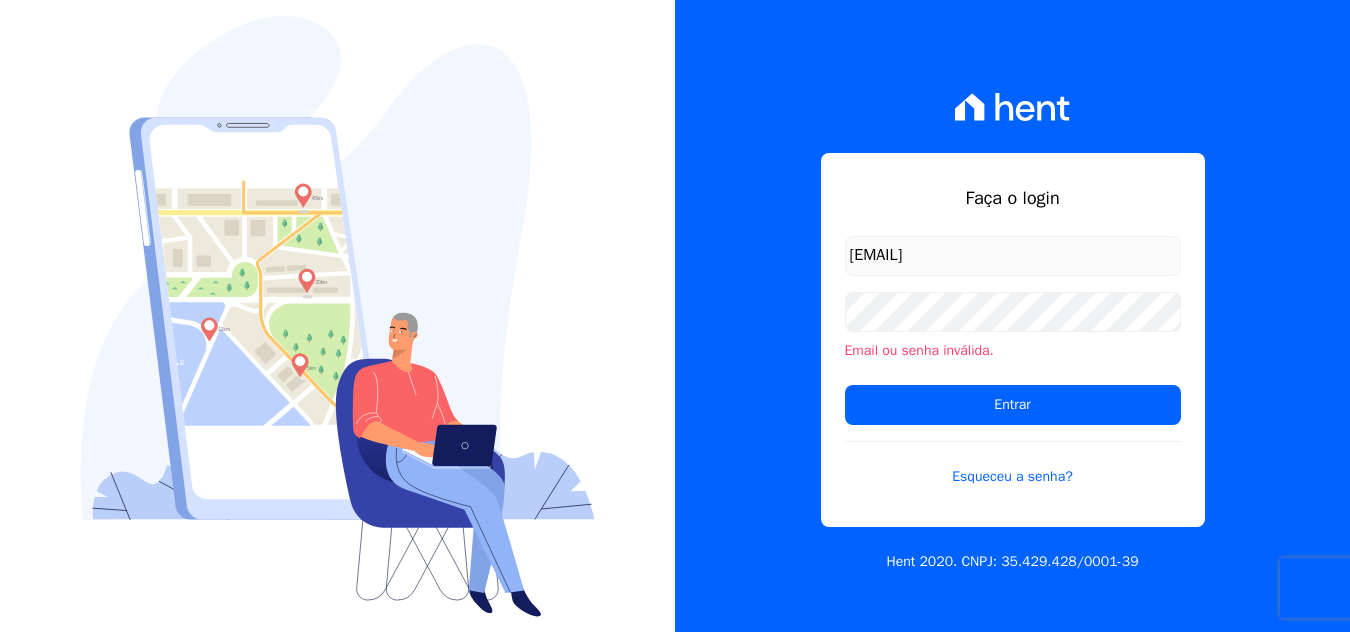 type on "[EMAIL]" 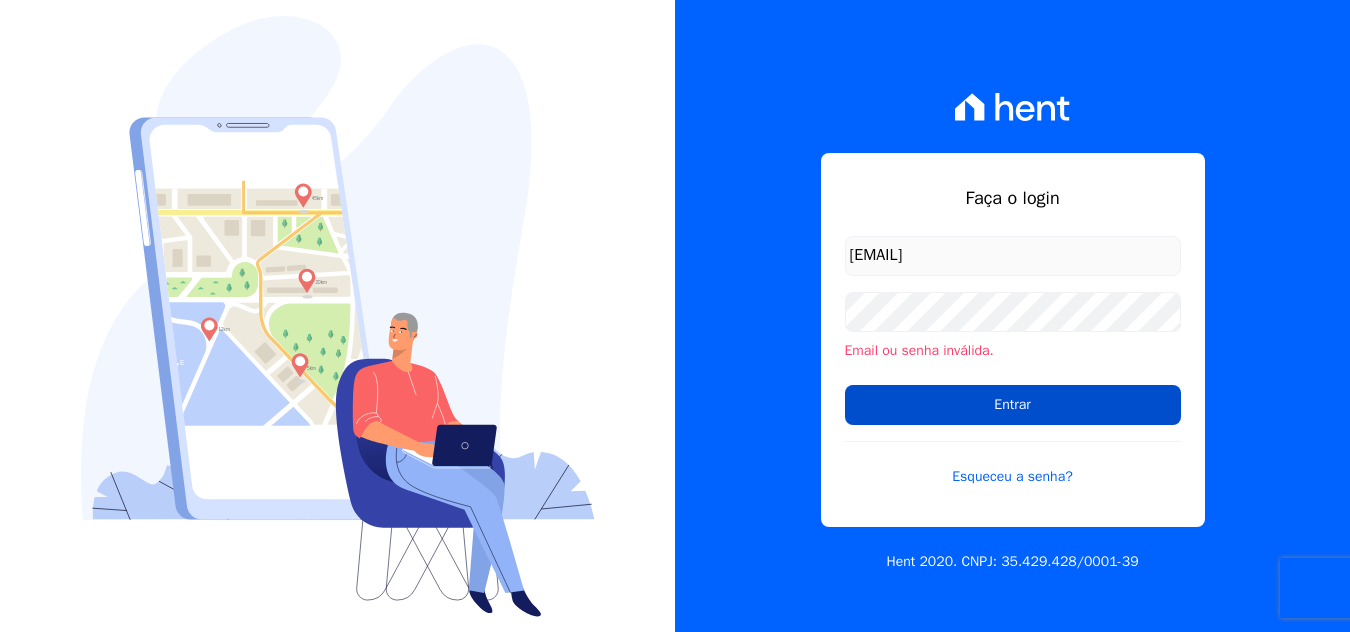 click on "Entrar" at bounding box center (1013, 405) 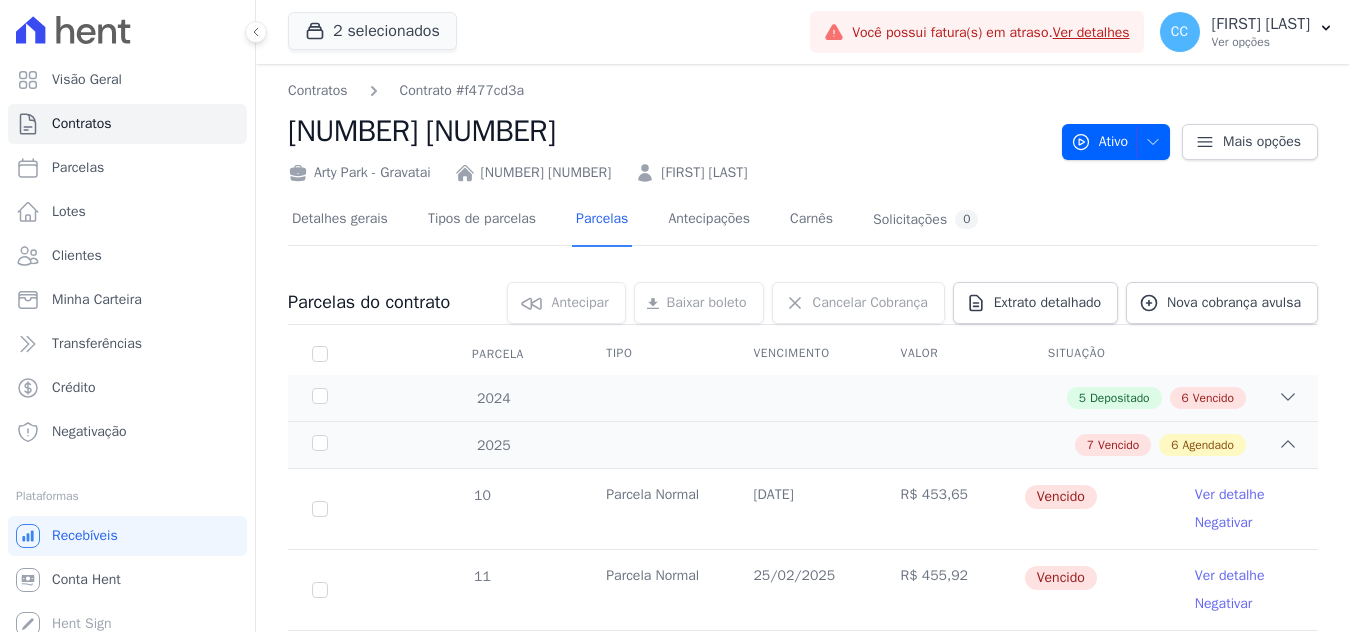 scroll, scrollTop: 0, scrollLeft: 0, axis: both 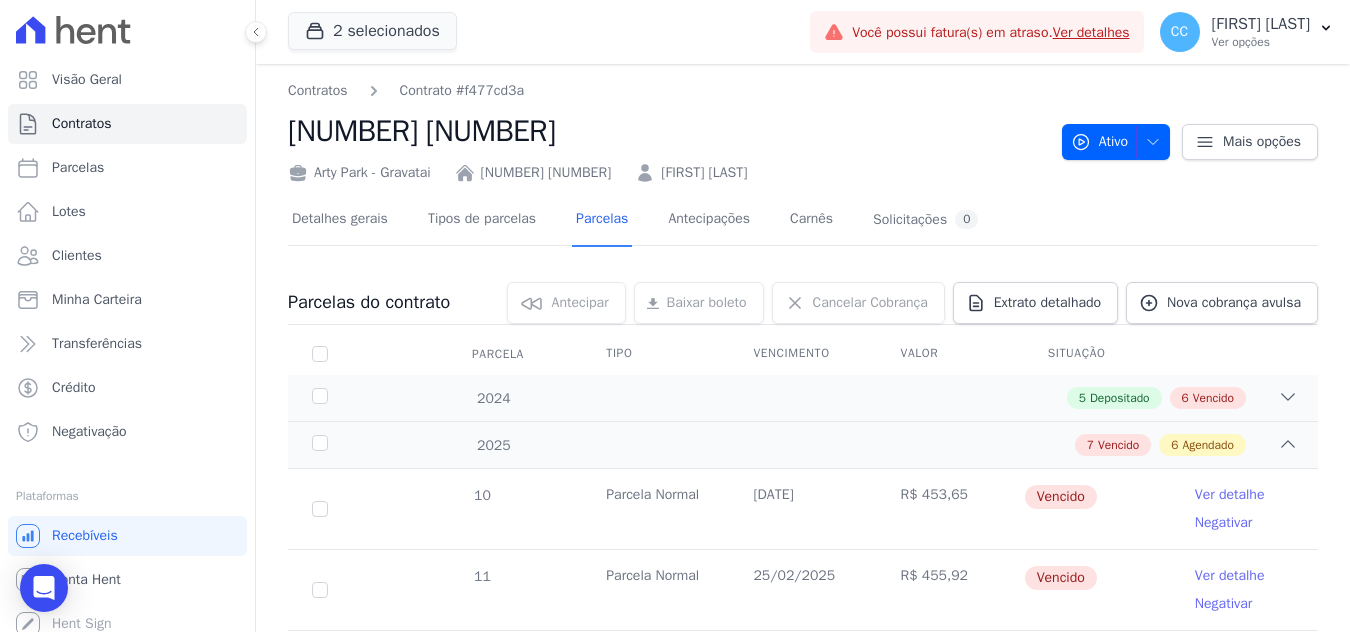click on "2 selecionados
Apice Incorporadora
Arty Park - Gravatai
Arty Park - JPI
RESIDENCIAL SAO JORGE SPE LTDA
Sant Louis Residences" at bounding box center (545, 32) 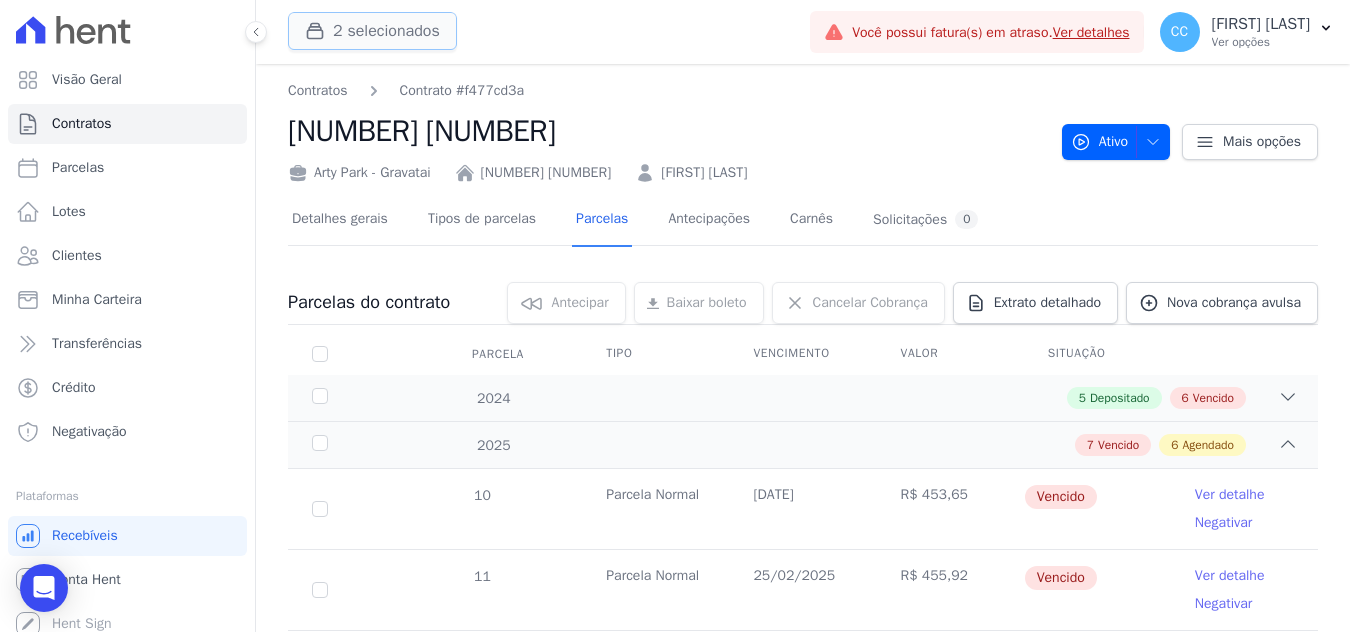 click on "2 selecionados" at bounding box center (372, 31) 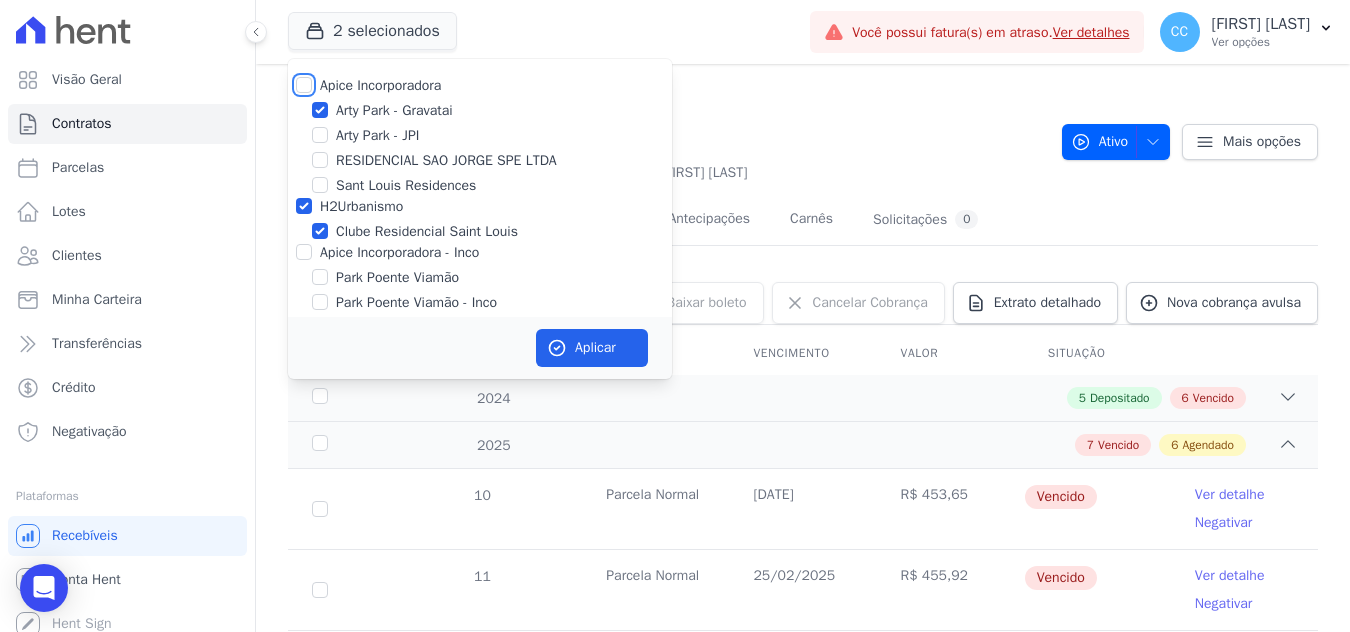 click on "Apice Incorporadora" at bounding box center [304, 85] 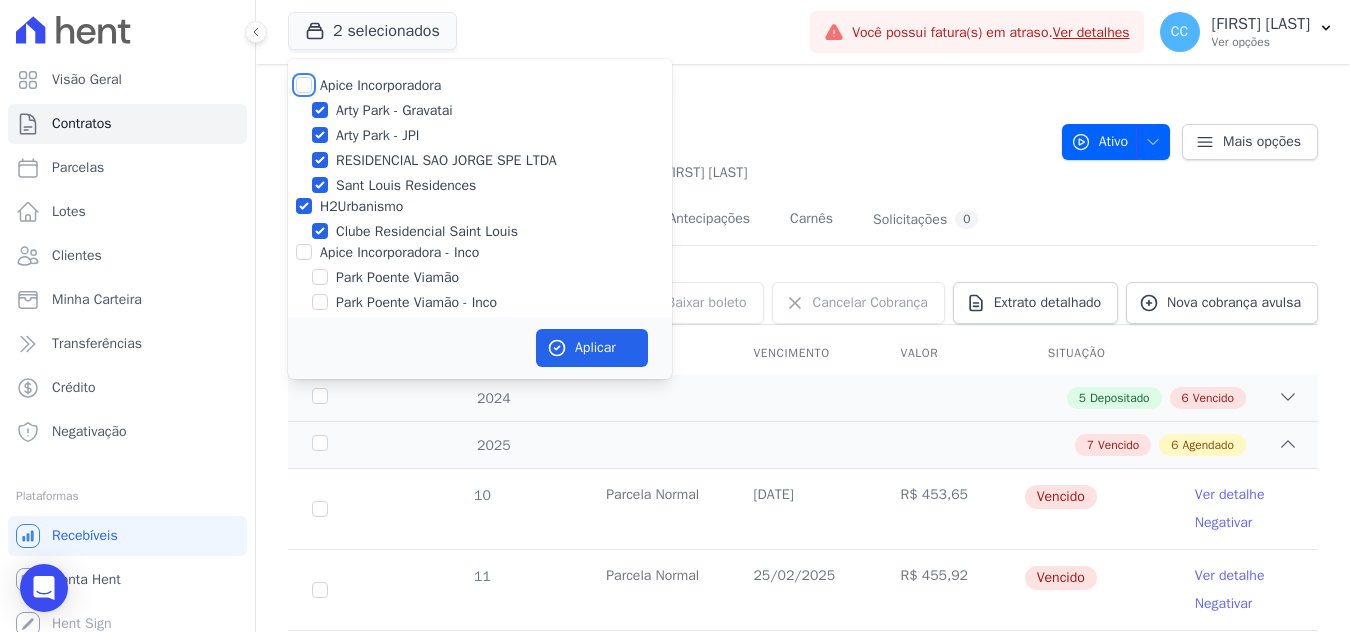 checkbox on "true" 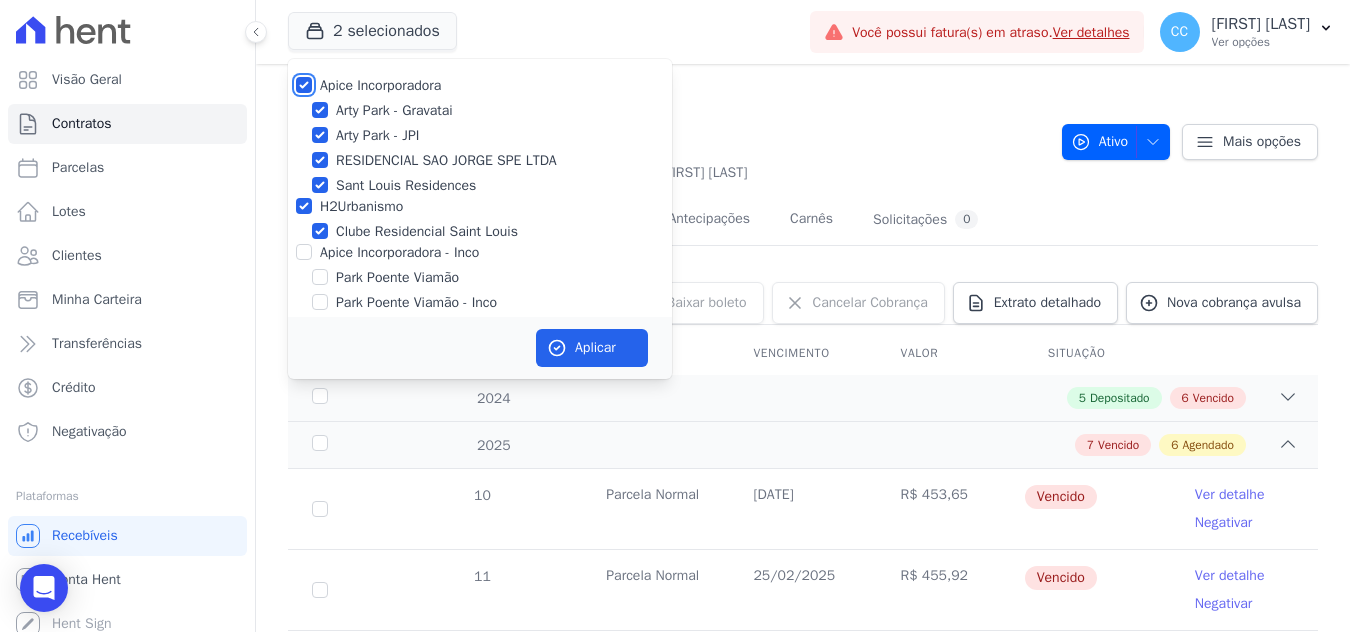 checkbox on "true" 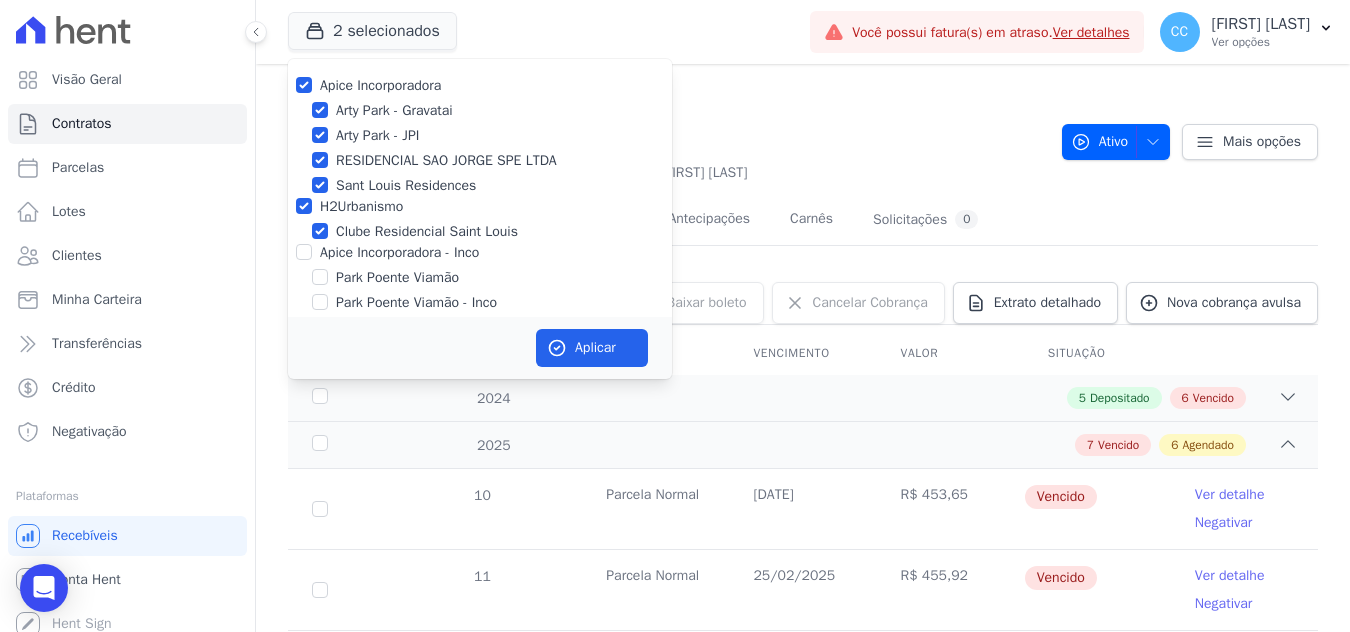 click on "Apice Incorporadora - Inco" at bounding box center [480, 252] 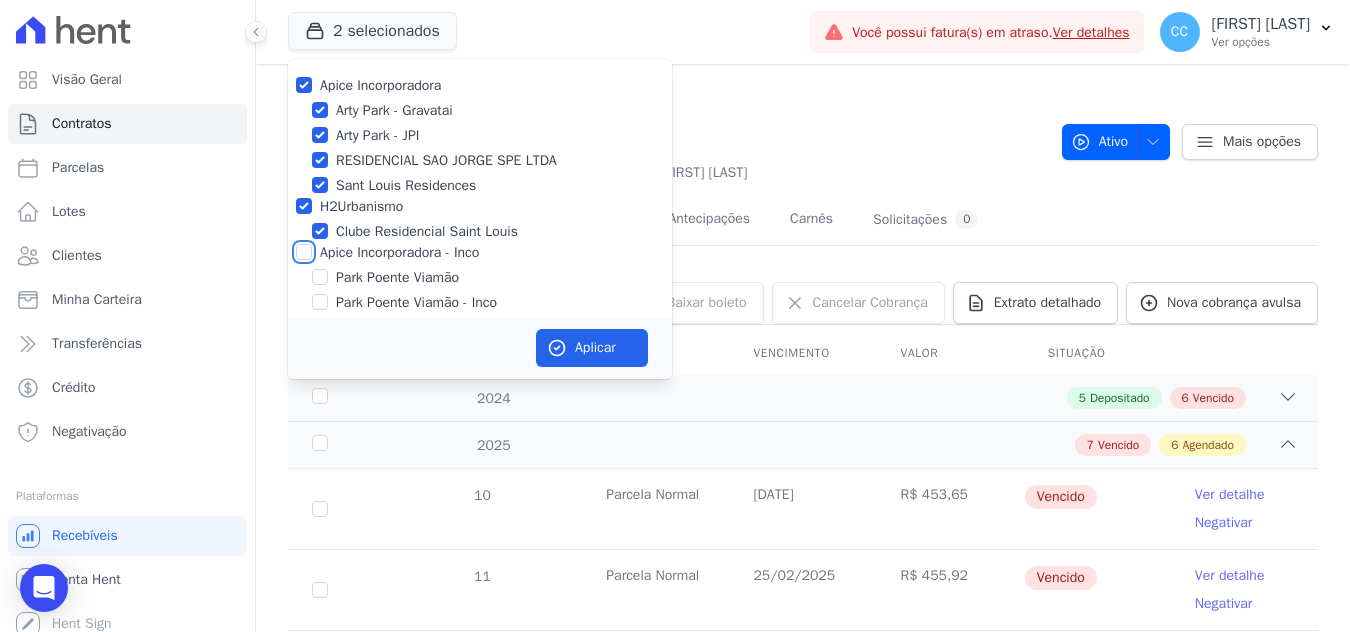 click on "Apice Incorporadora - Inco" at bounding box center (304, 252) 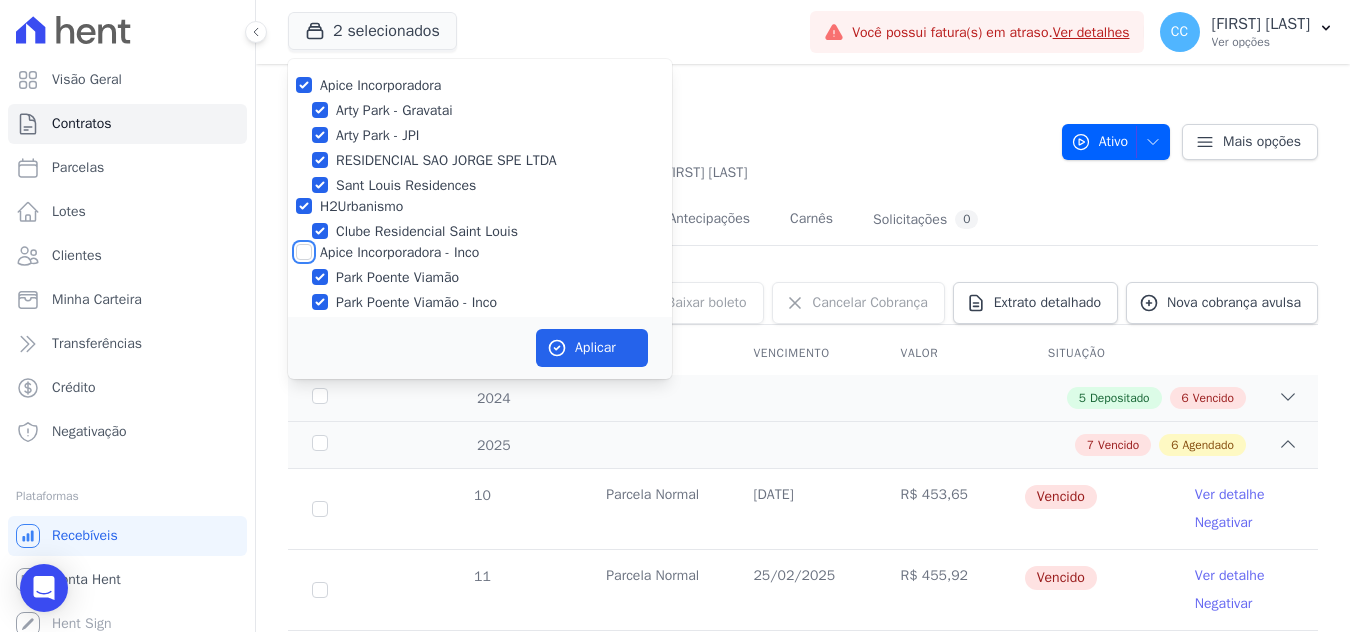 checkbox on "true" 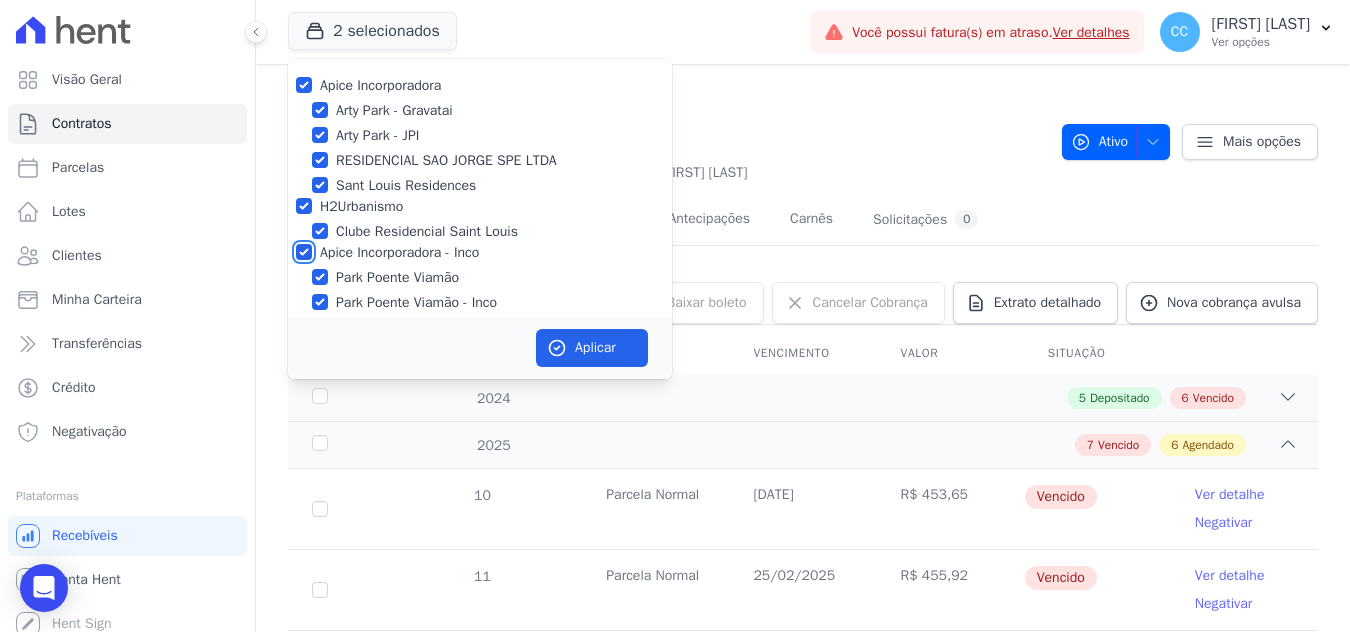 checkbox on "true" 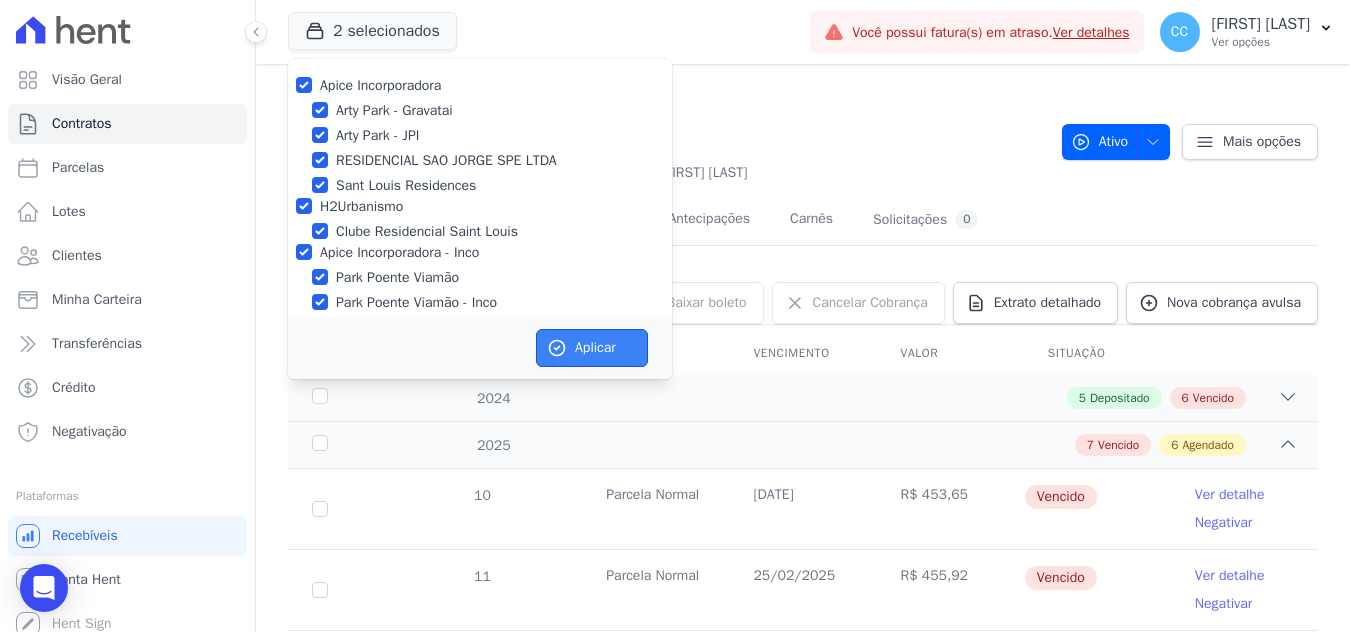 click on "Aplicar" at bounding box center (592, 348) 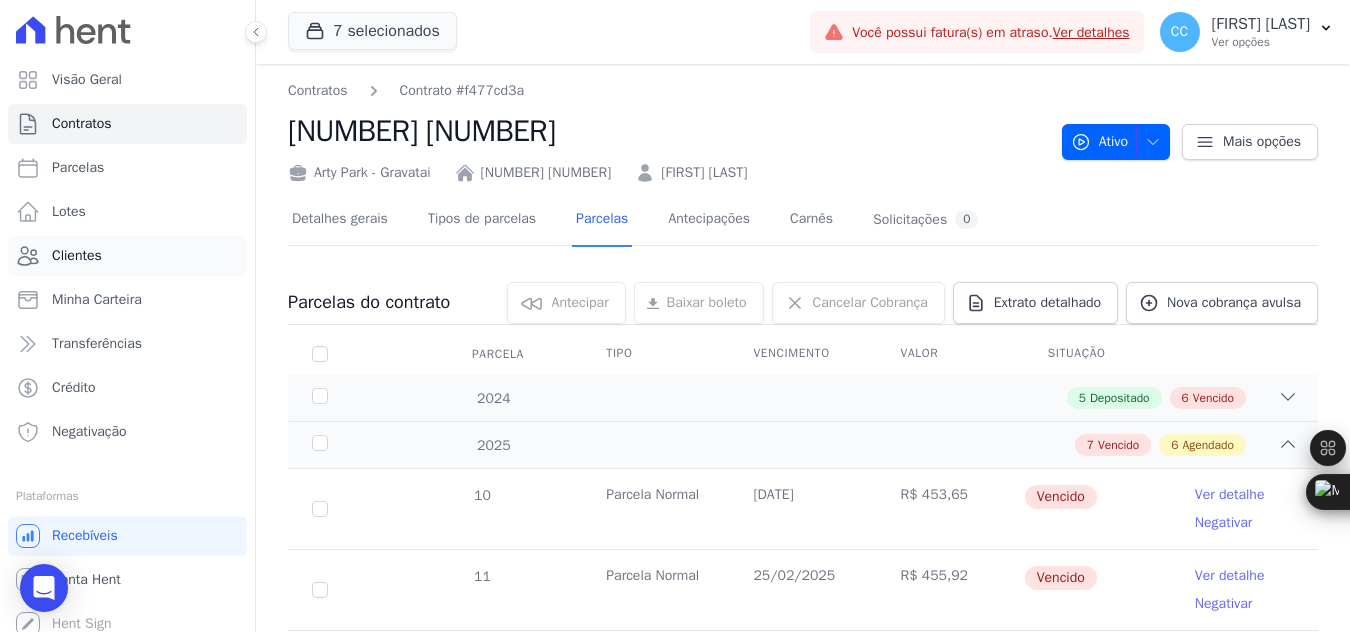 click on "Clientes" at bounding box center [127, 256] 